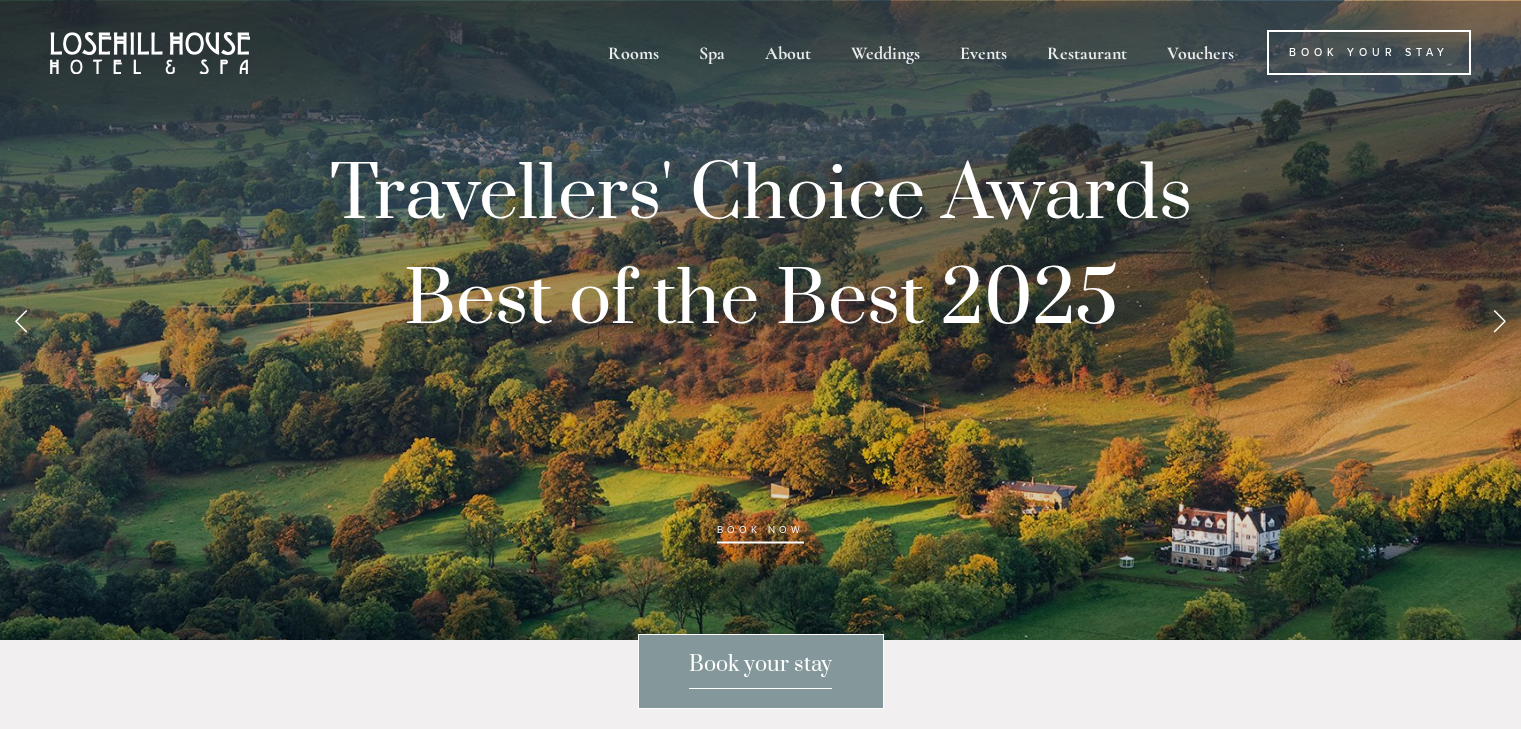 scroll, scrollTop: 0, scrollLeft: 0, axis: both 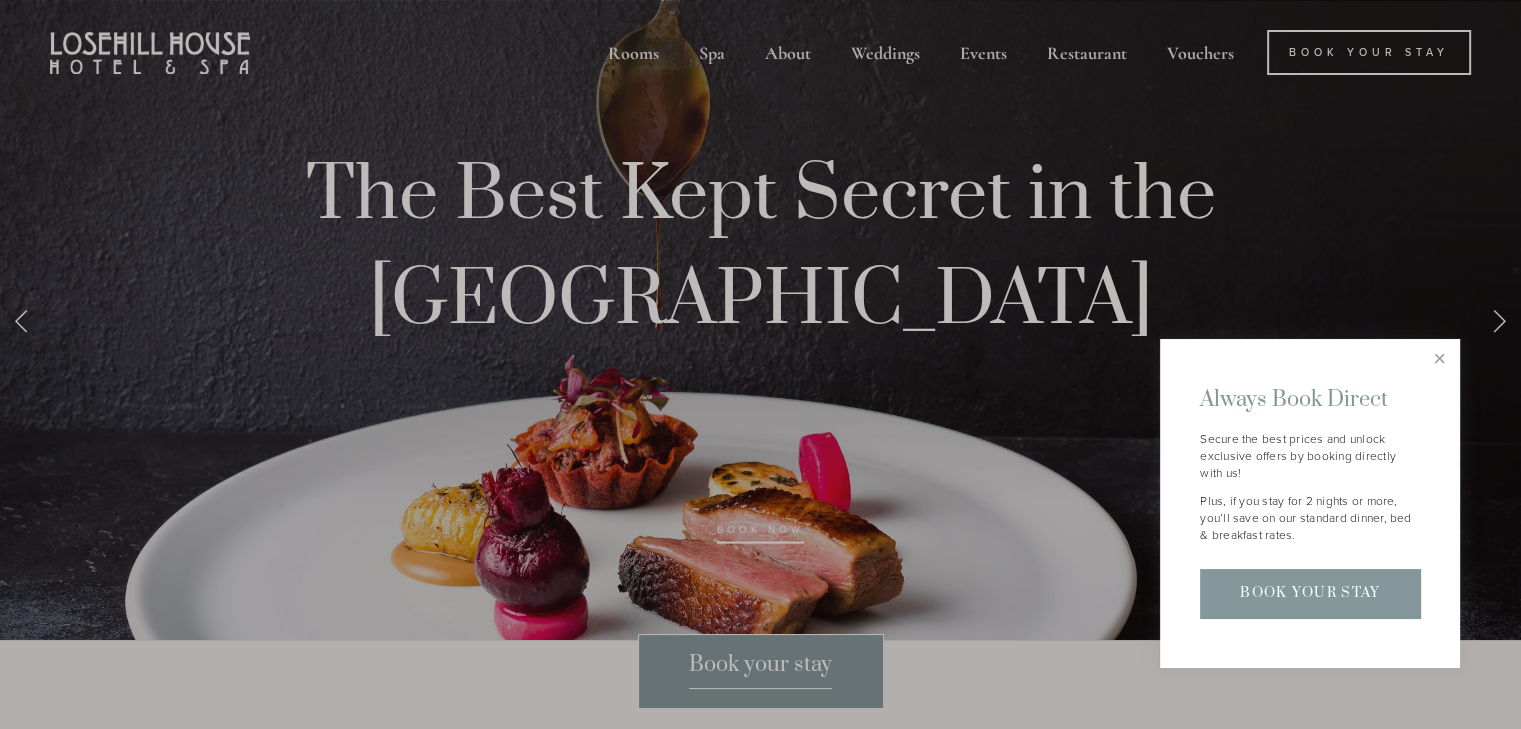 click at bounding box center (760, 364) 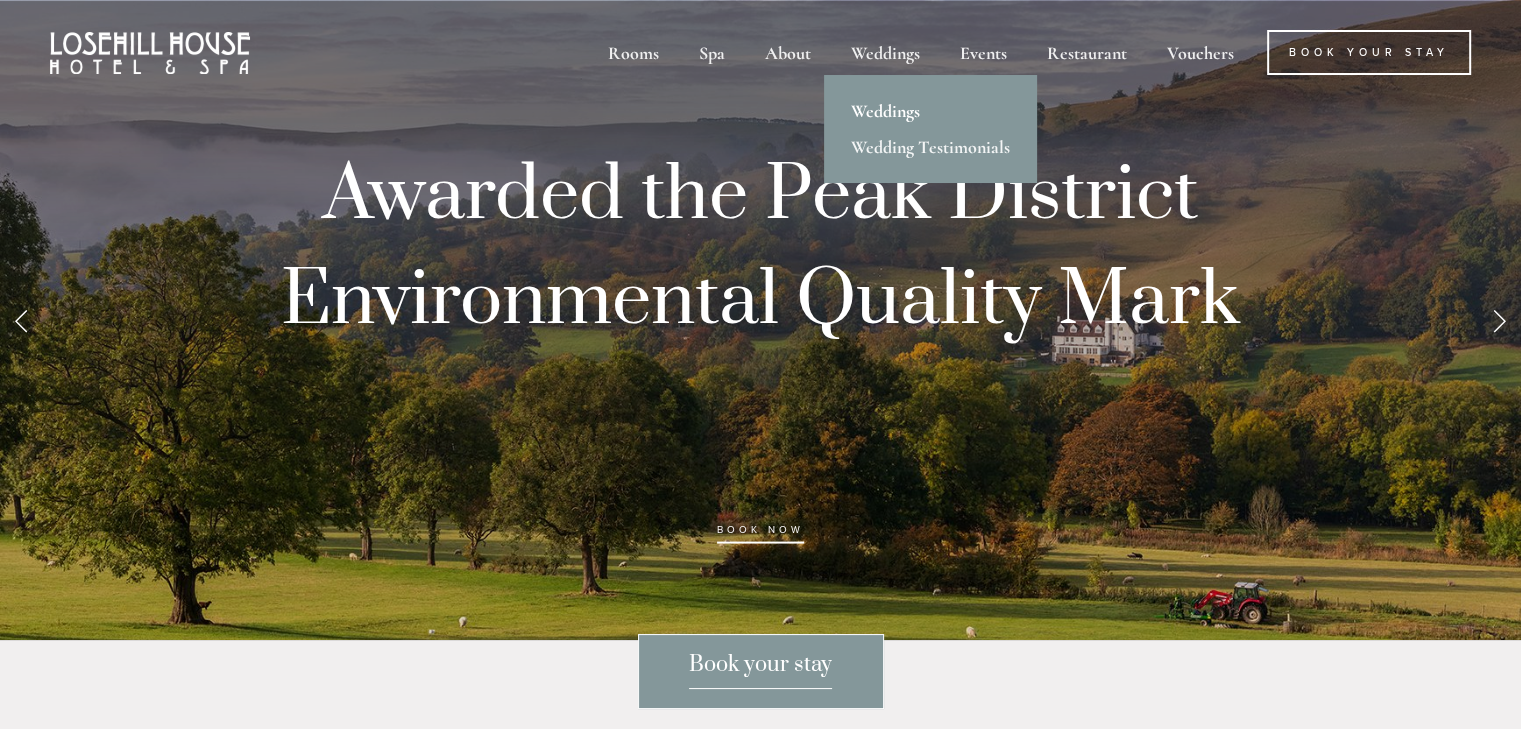 click on "Weddings" at bounding box center [930, 111] 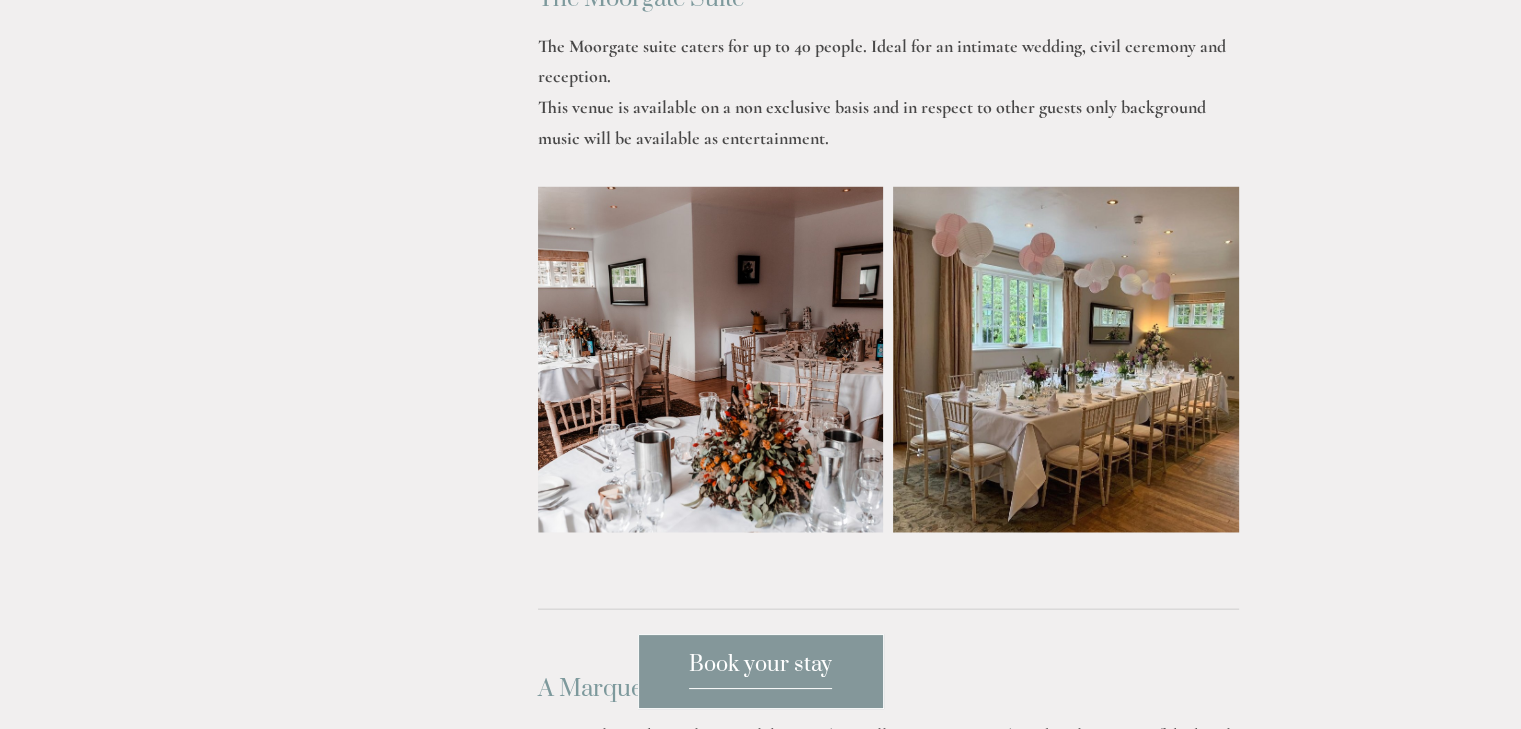 scroll, scrollTop: 4120, scrollLeft: 0, axis: vertical 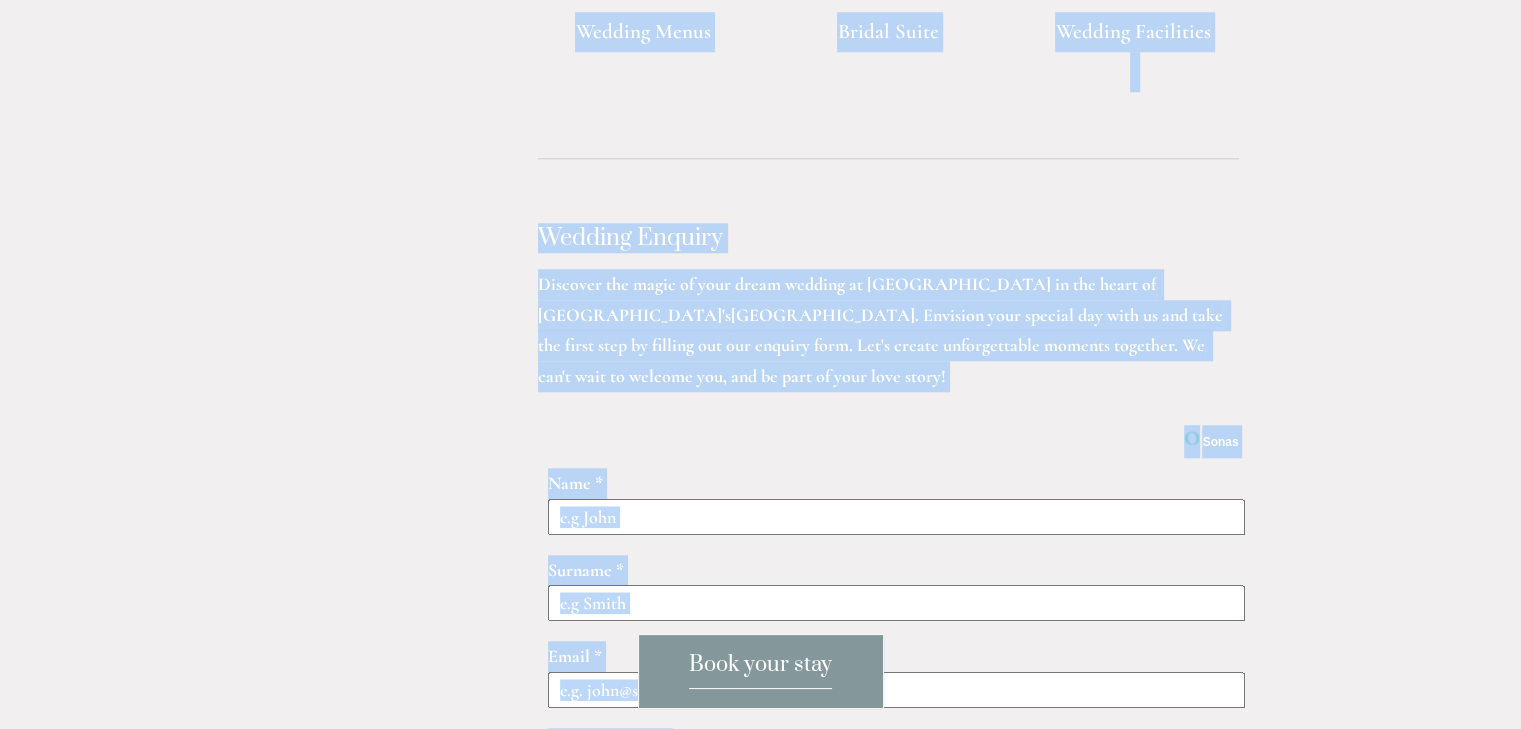 drag, startPoint x: 856, startPoint y: 261, endPoint x: 540, endPoint y: -7, distance: 414.34286 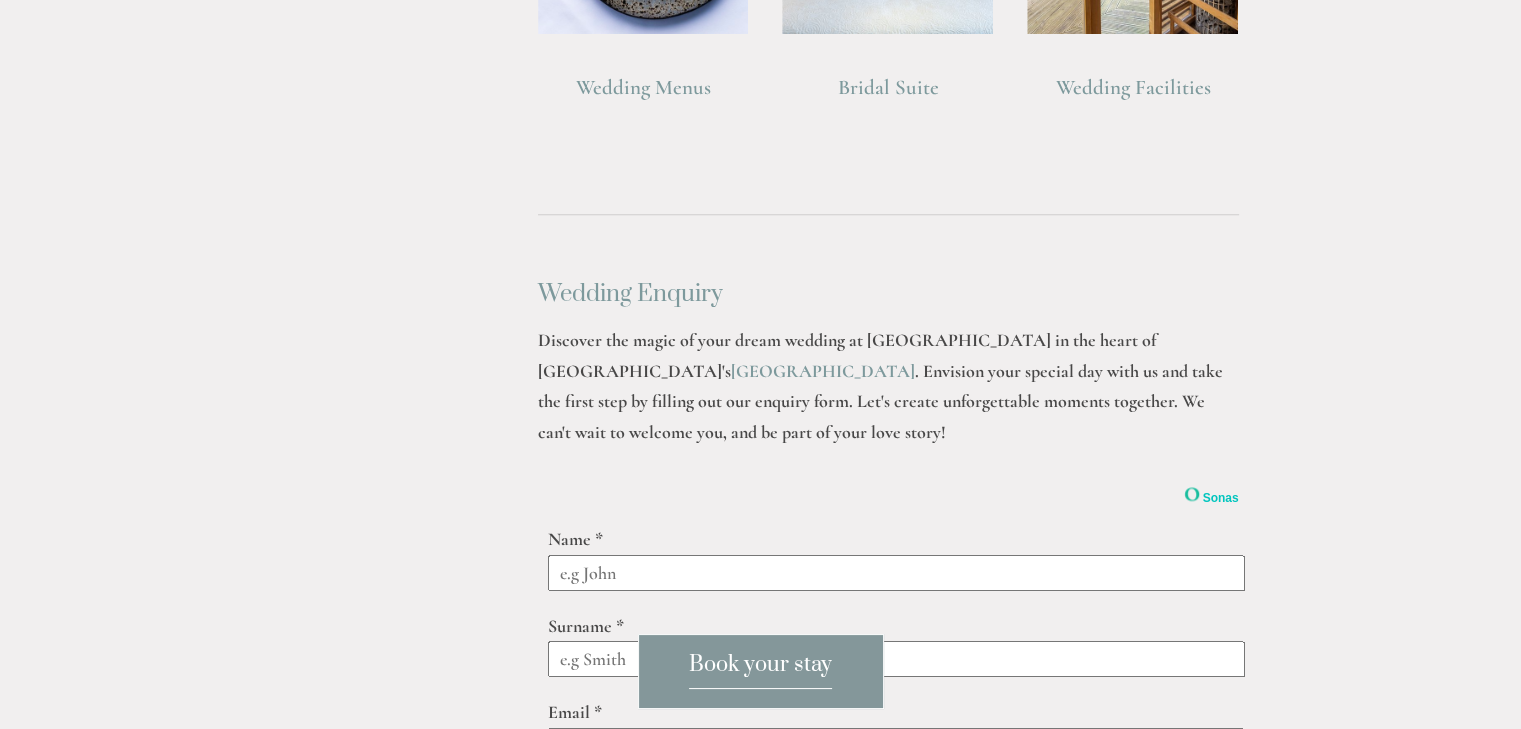 click on "Weddings
Weddings
Wedding Testimonials
Your special day at Losehill Losehill House is a spectacular location for your special day, including weddings, civil ceremonies, humanist ceremonies, civil partnerships and functions. With exclusive use of the hotel, this is truly a fantastic venue. We close the hotel for 24 hours for your exclusive use. Hosting your wedding in the amazing Orangery,  Grafene Restaurant , champagne reception on the lawns, followed by a wedding breakfast for around 80 in the Orangery – where the food is really special. In the evening, welcome friends for a fantastic house party across the lounge bar and Orangery with up to 120 dancing to your own private band with over 50 of your guests staying the night. Why not take a swim and a dip in the hot-tub the following morning before you all enjoy a freshly prepared Derbyshire breakfast." at bounding box center [761, 1458] 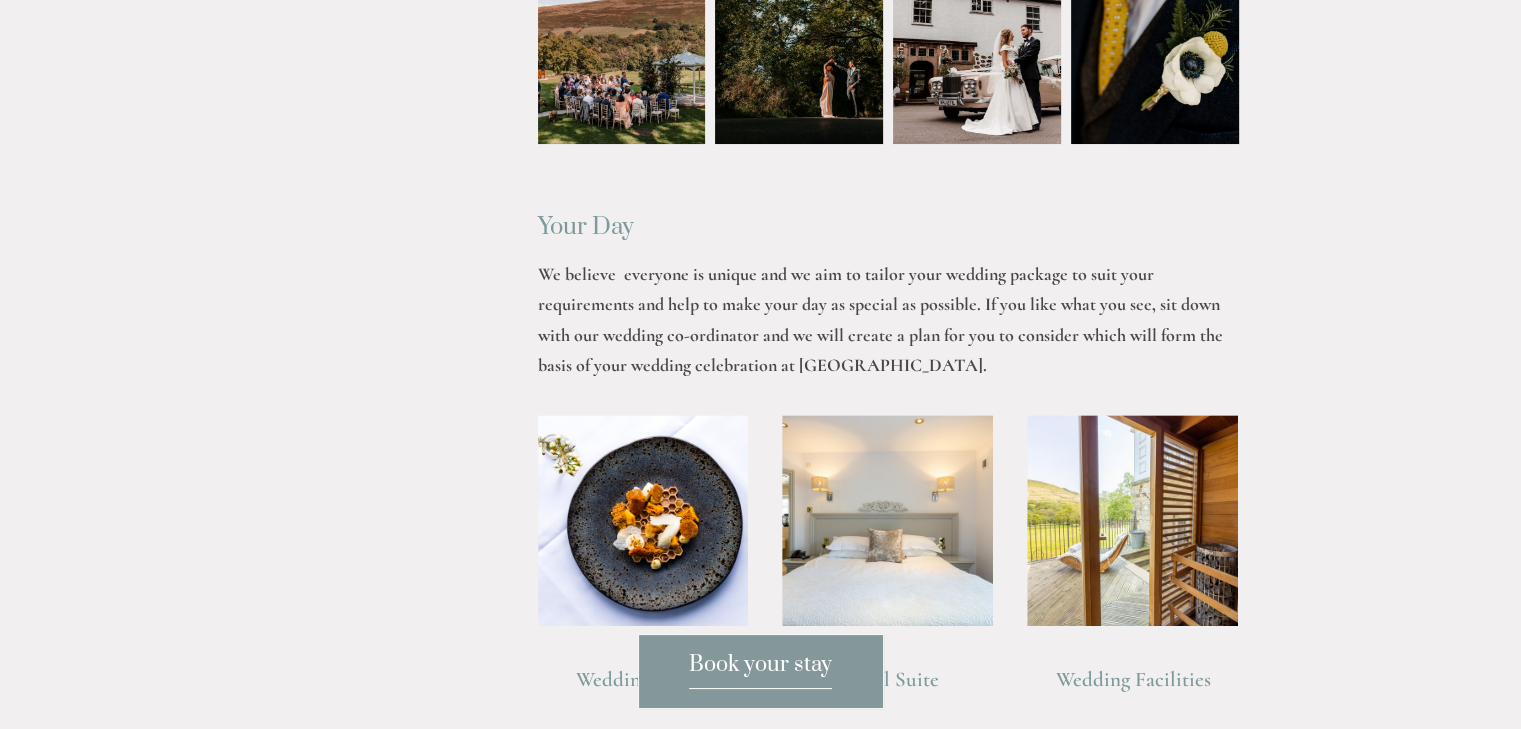 scroll, scrollTop: 1254, scrollLeft: 0, axis: vertical 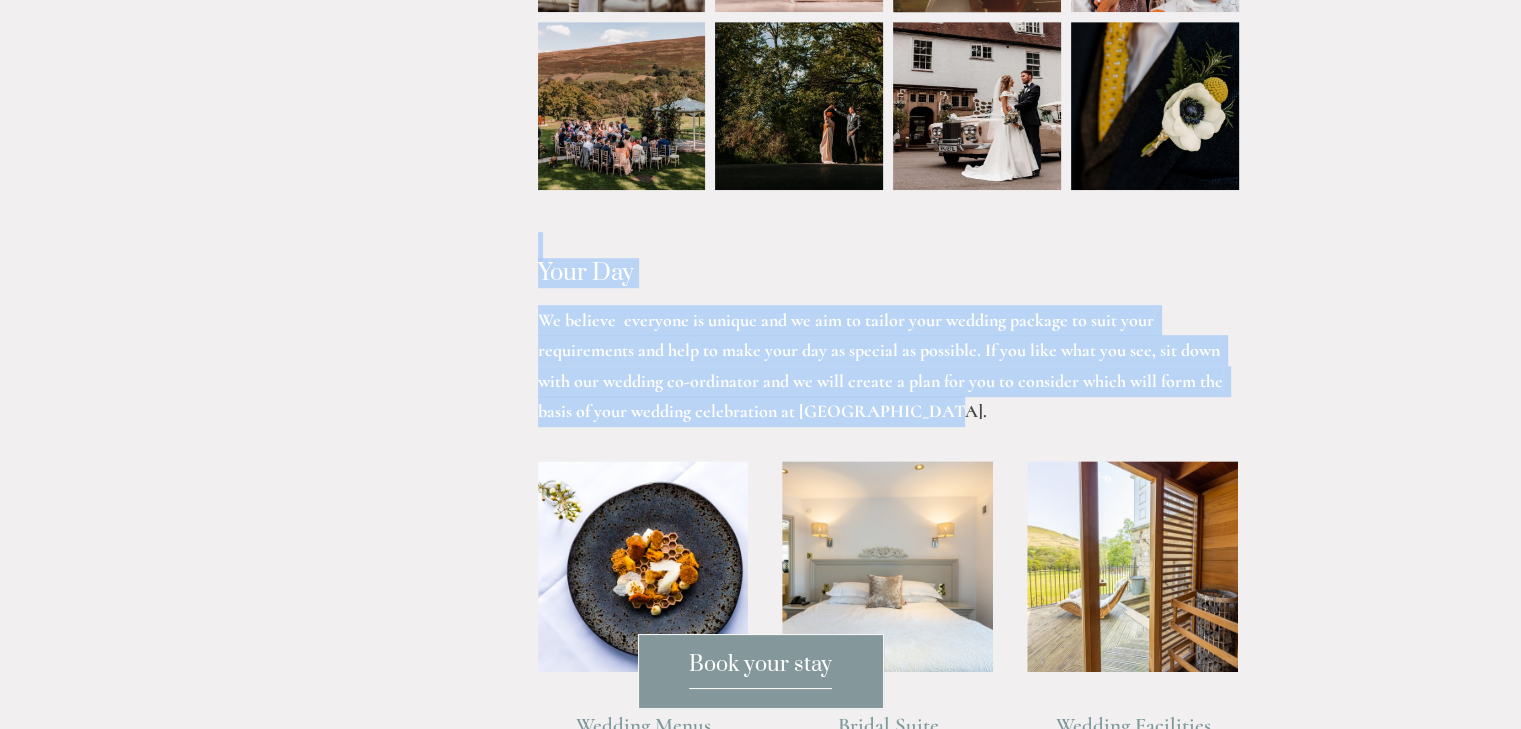 drag, startPoint x: 985, startPoint y: 411, endPoint x: 524, endPoint y: 256, distance: 486.35995 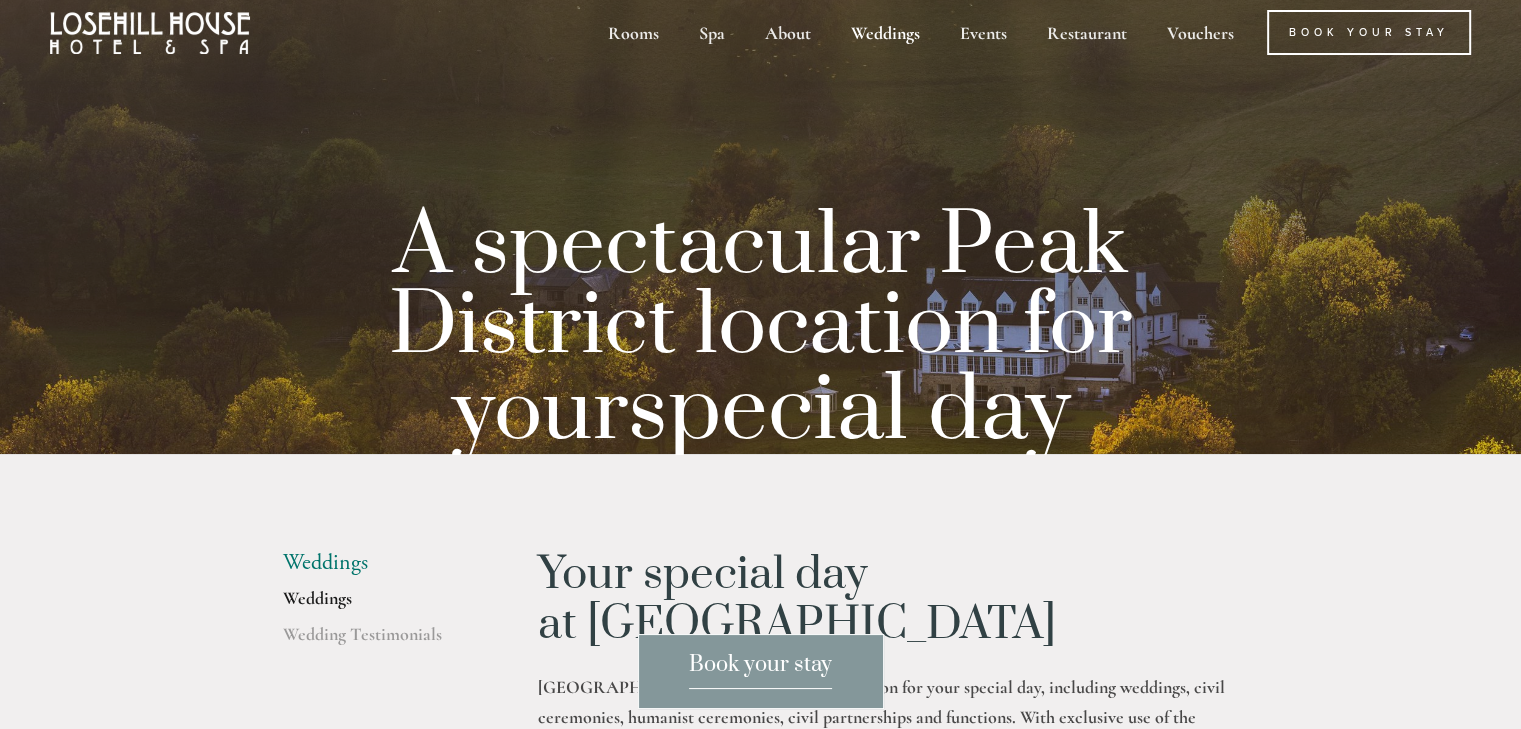 scroll, scrollTop: 14, scrollLeft: 0, axis: vertical 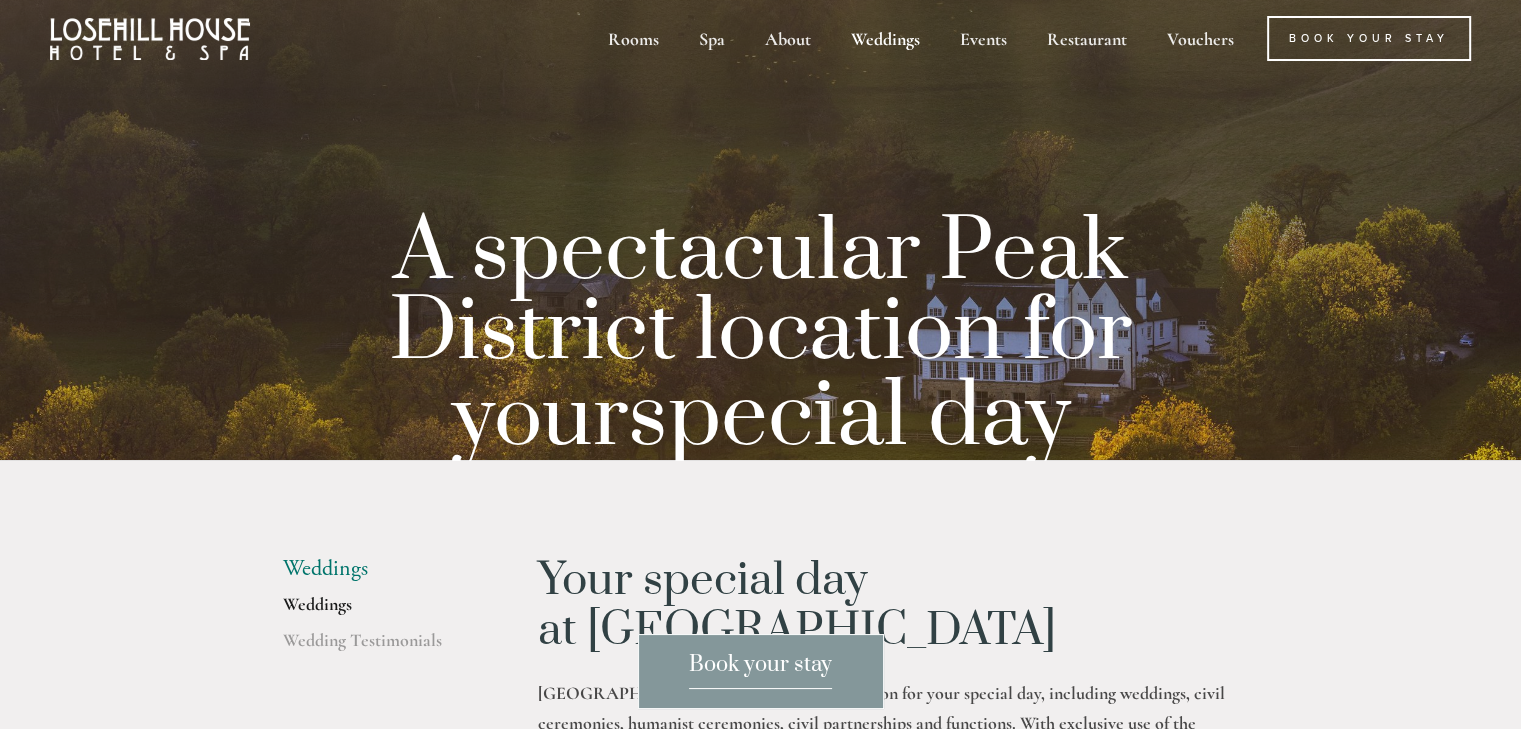 click on "Weddings
Weddings
Wedding Testimonials
Your special day at Losehill Losehill House is a spectacular location for your special day, including weddings, civil ceremonies, humanist ceremonies, civil partnerships and functions. With exclusive use of the hotel, this is truly a fantastic venue. We close the hotel for 24 hours for your exclusive use. Hosting your wedding in the amazing Orangery,  Grafene Restaurant , champagne reception on the lawns, followed by a wedding breakfast for around 80 in the Orangery – where the food is really special. In the evening, welcome friends for a fantastic house party across the lounge bar and Orangery with up to 120 dancing to your own private band with over 50 of your guests staying the night. Why not take a swim and a dip in the hot-tub the following morning before you all enjoy a freshly prepared Derbyshire breakfast." at bounding box center (761, 3336) 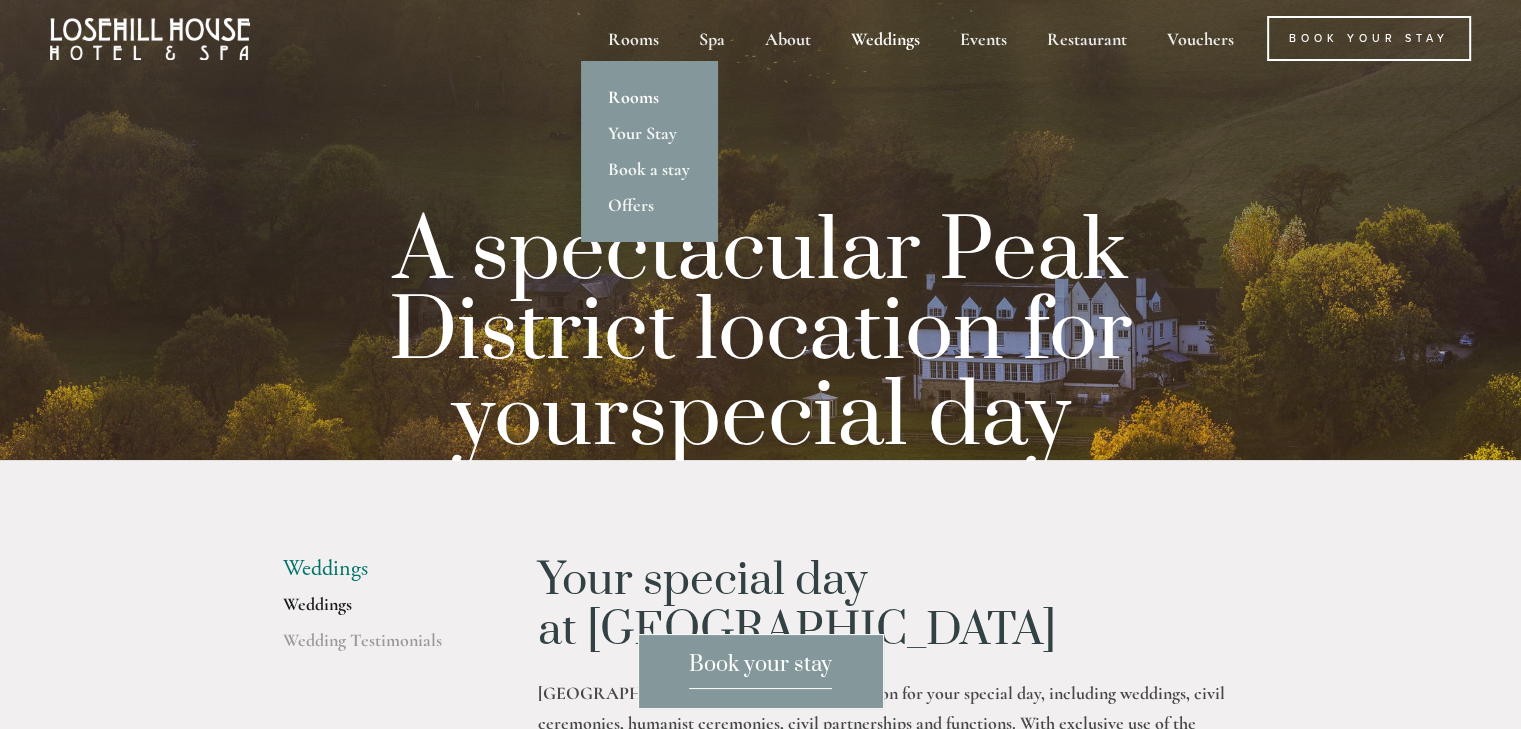 click on "Rooms" at bounding box center (649, 97) 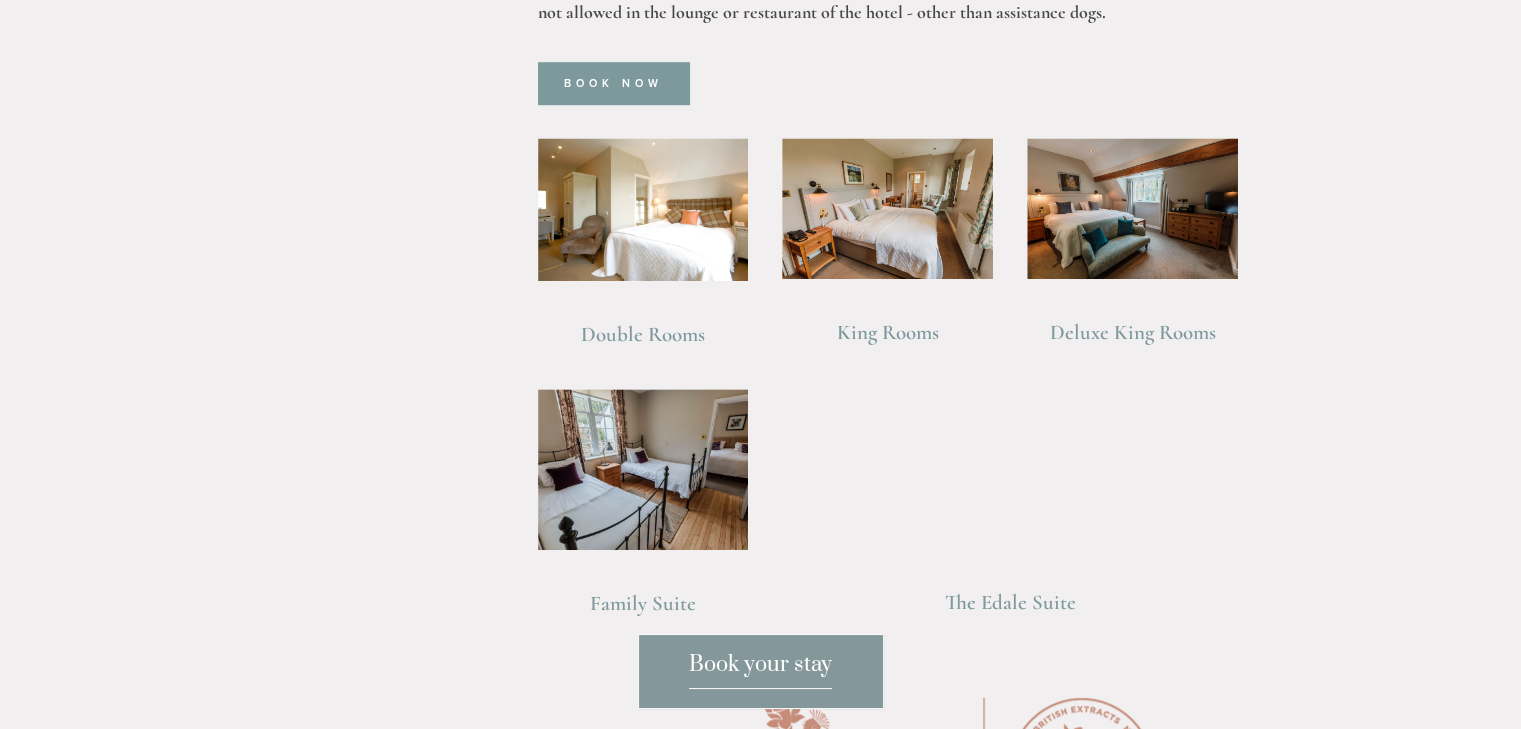 scroll, scrollTop: 1440, scrollLeft: 0, axis: vertical 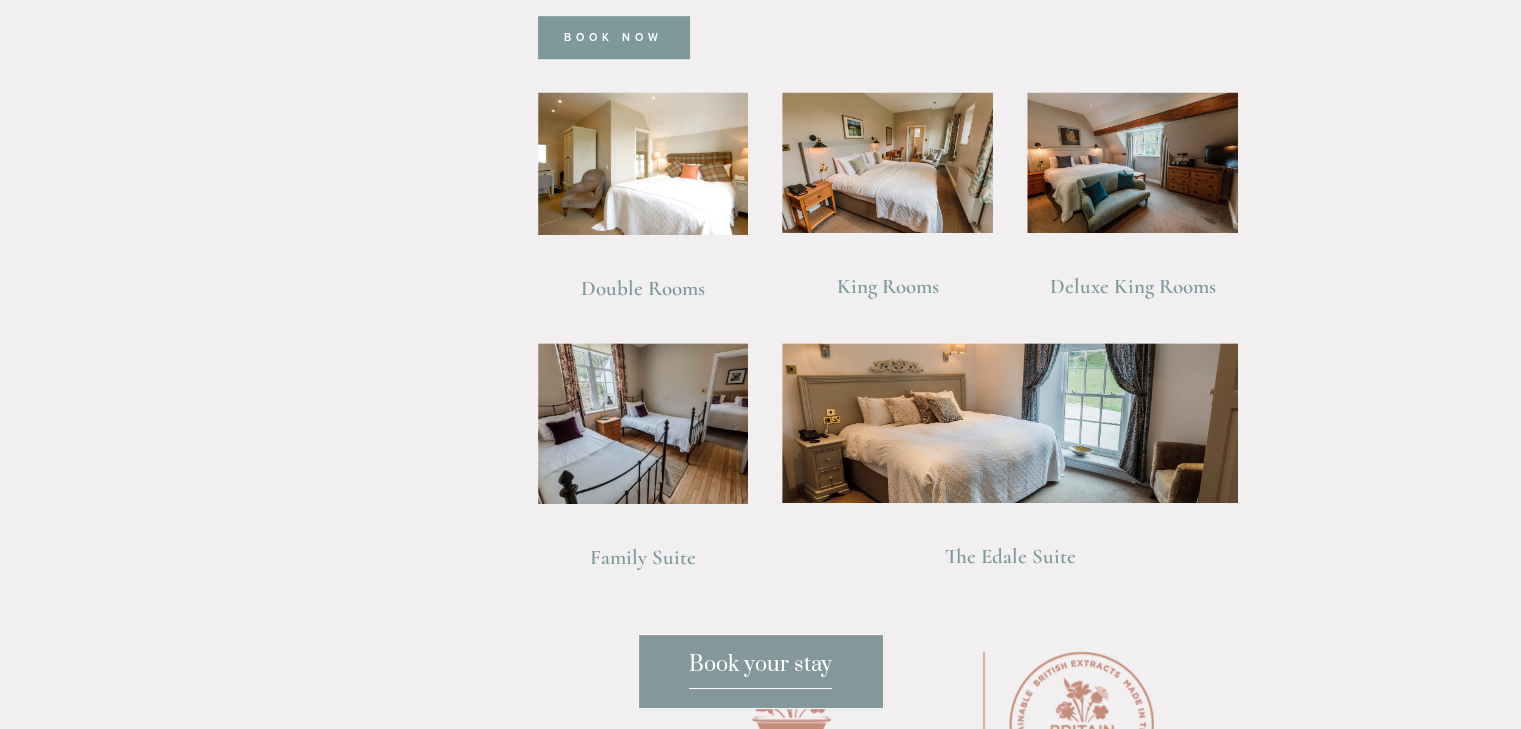 click on "The Edale Suite" at bounding box center [1010, 577] 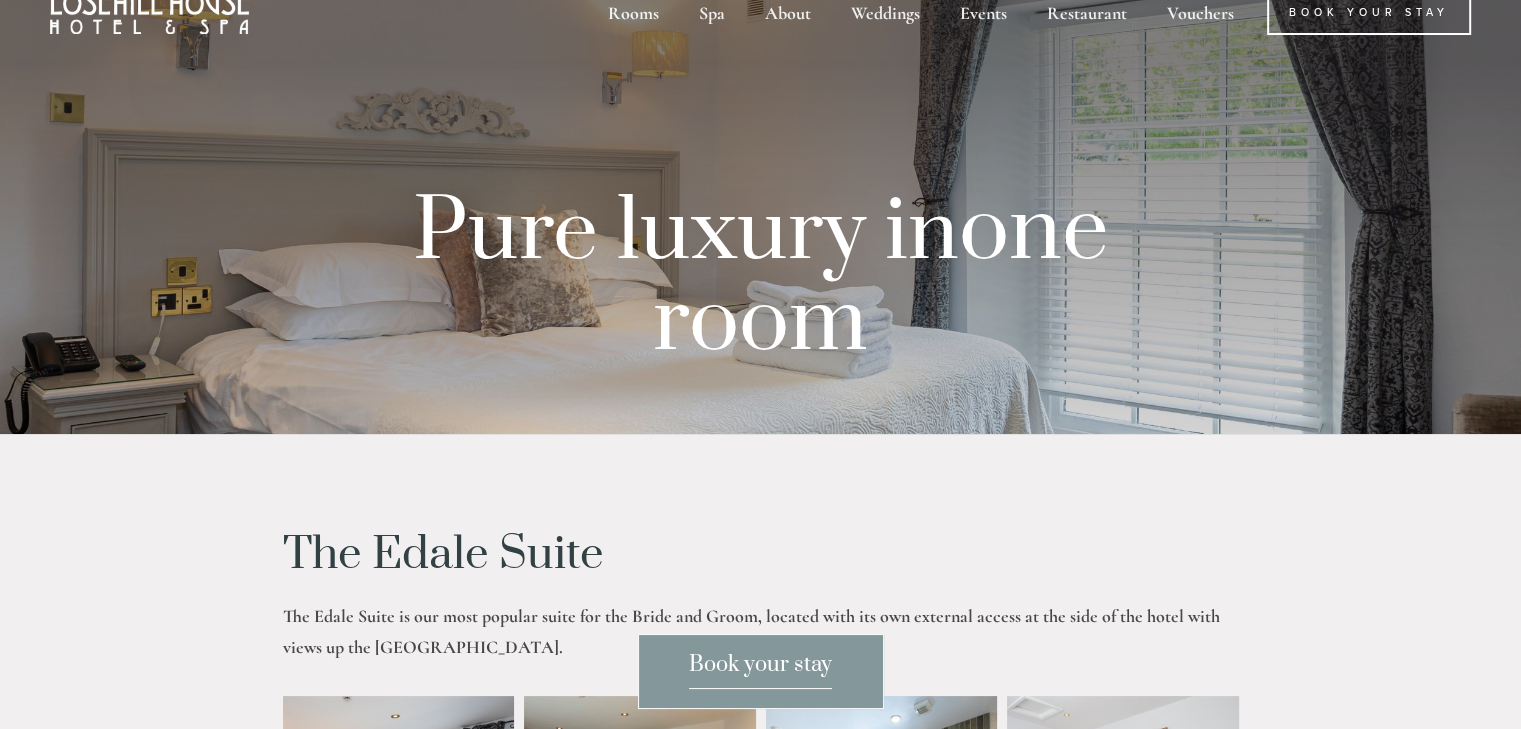 scroll, scrollTop: 0, scrollLeft: 0, axis: both 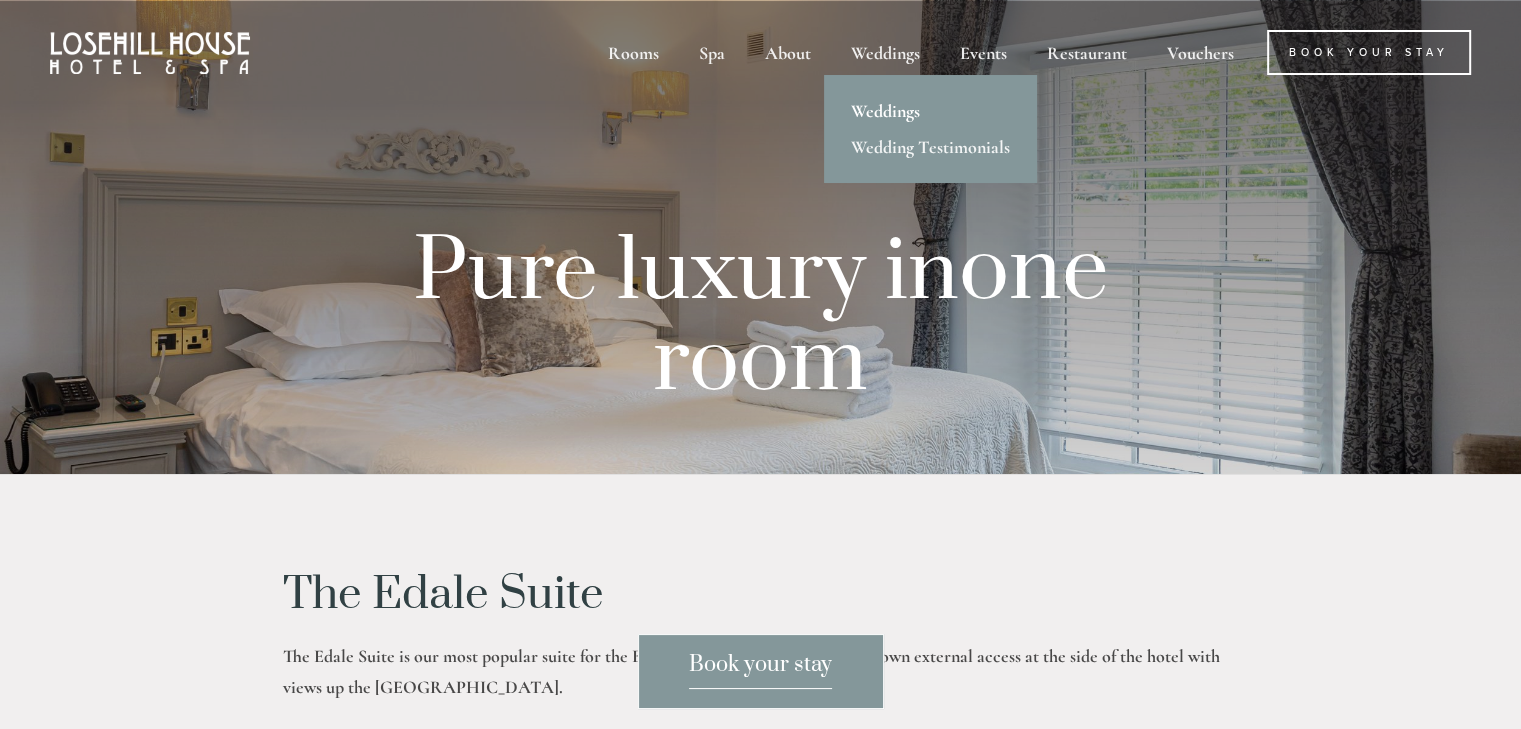 click on "Weddings" at bounding box center (930, 111) 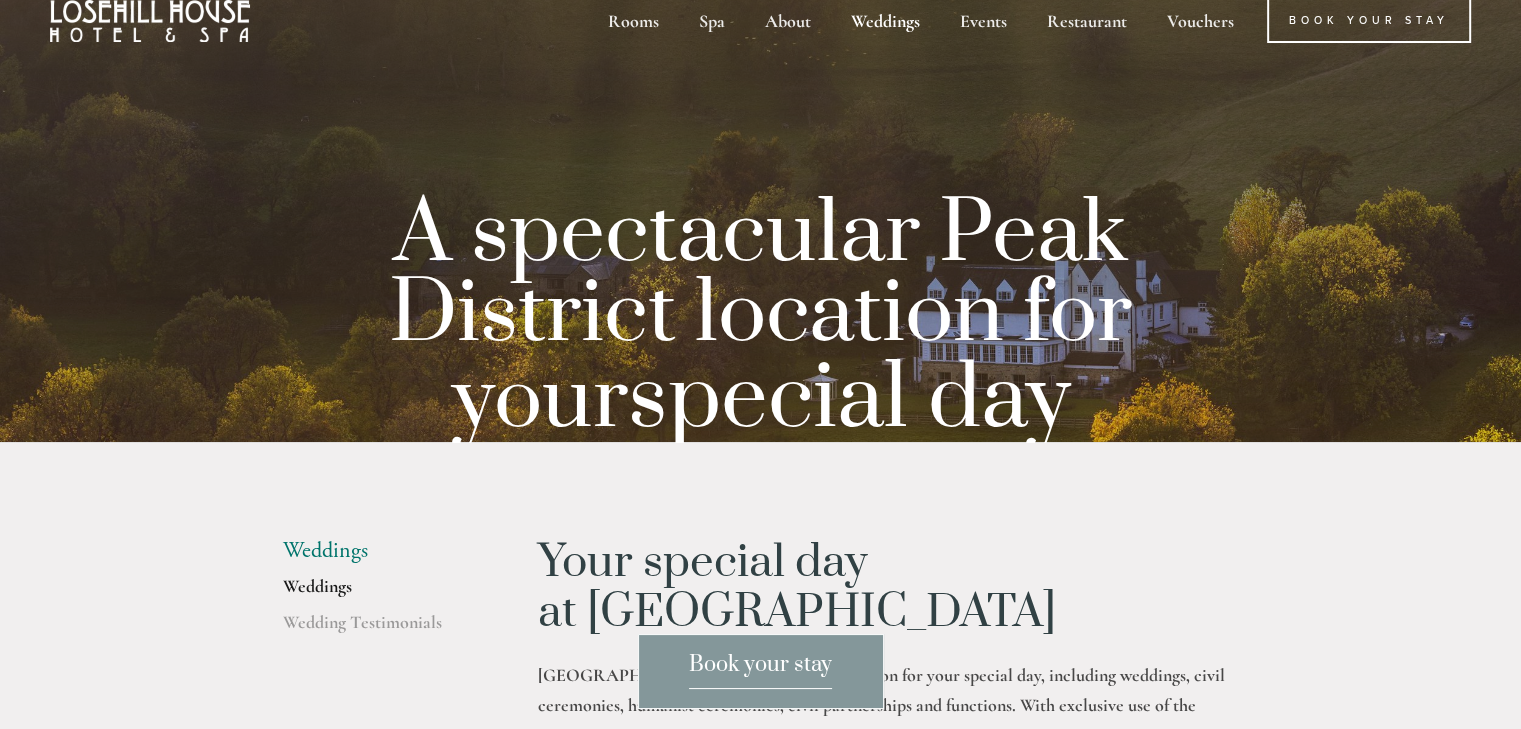 scroll, scrollTop: 0, scrollLeft: 0, axis: both 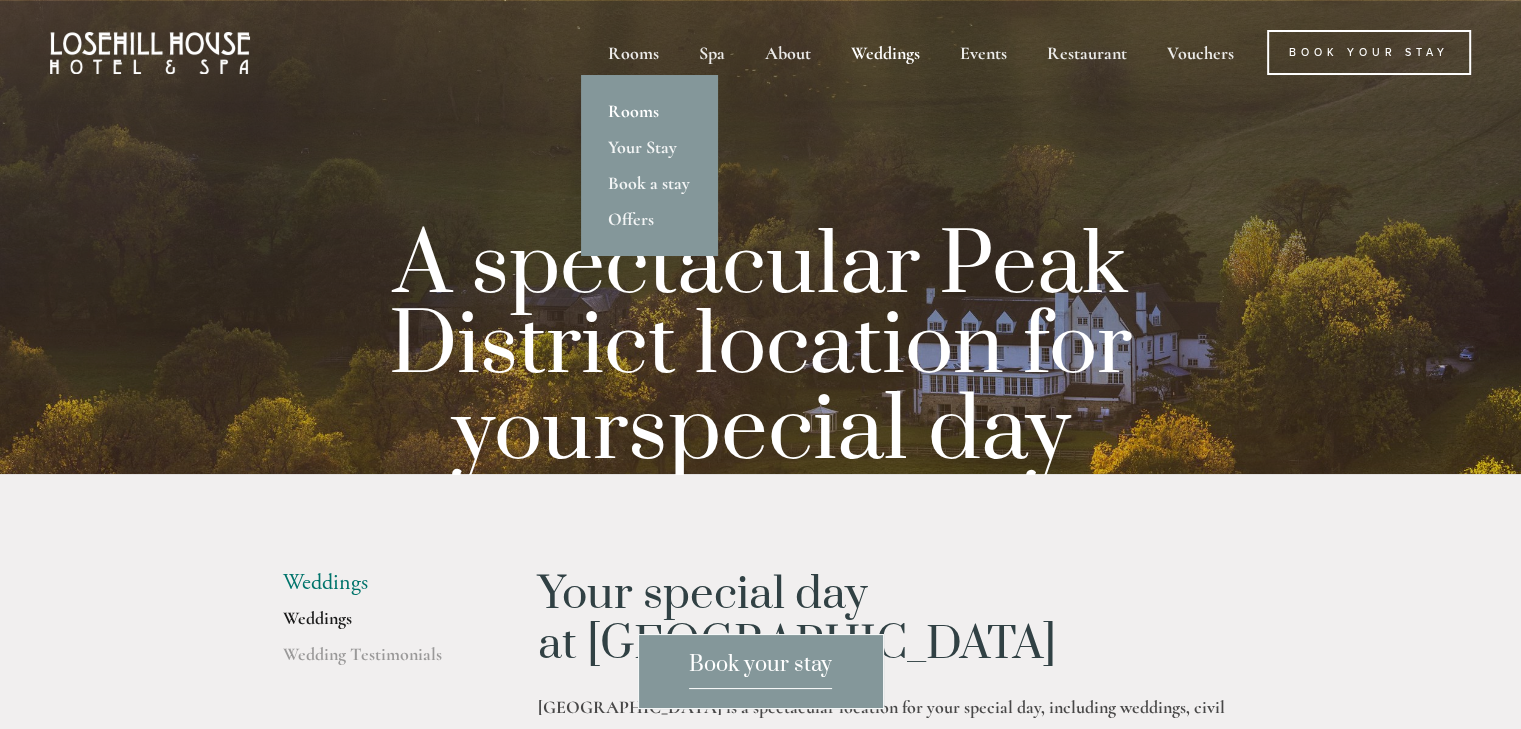 click on "Rooms" at bounding box center (649, 111) 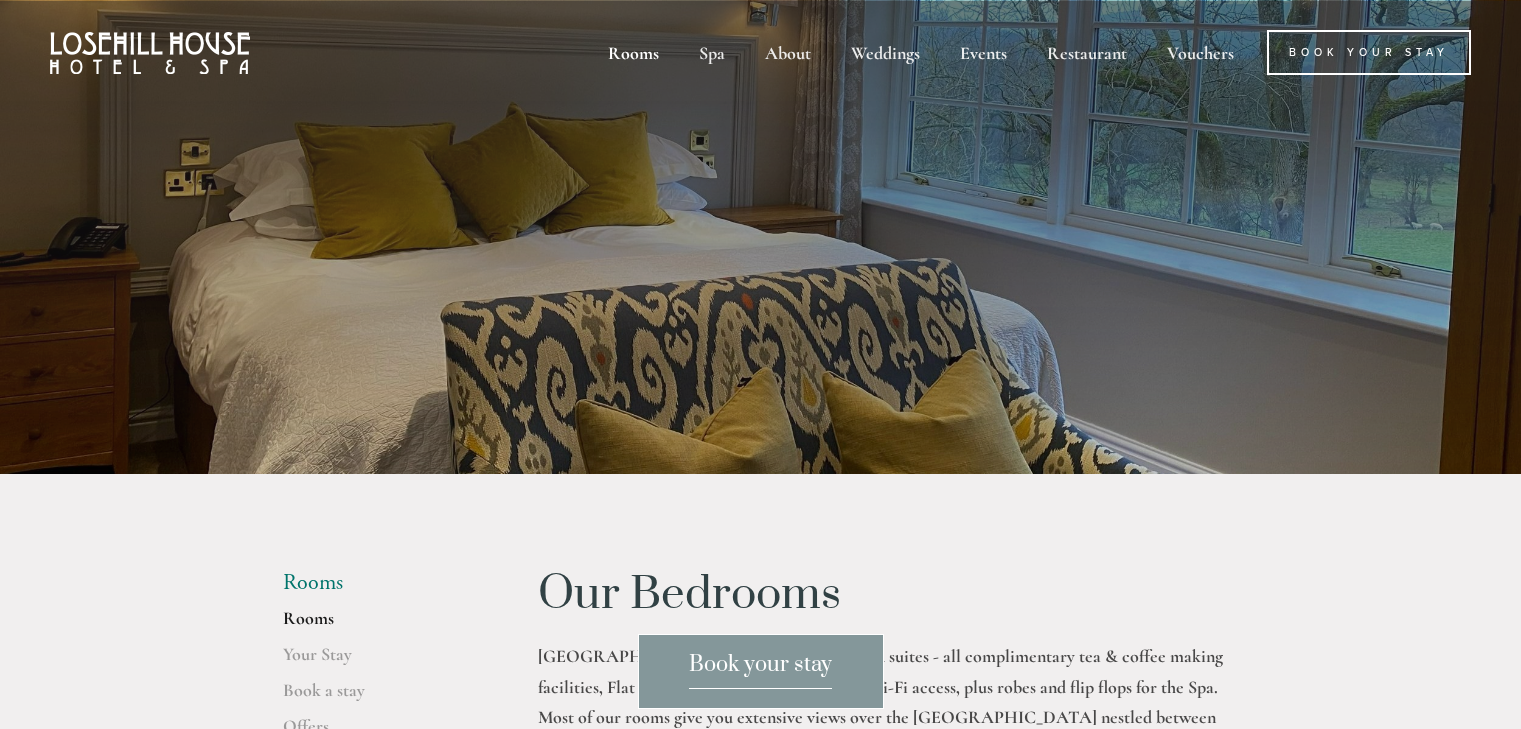 scroll, scrollTop: 0, scrollLeft: 0, axis: both 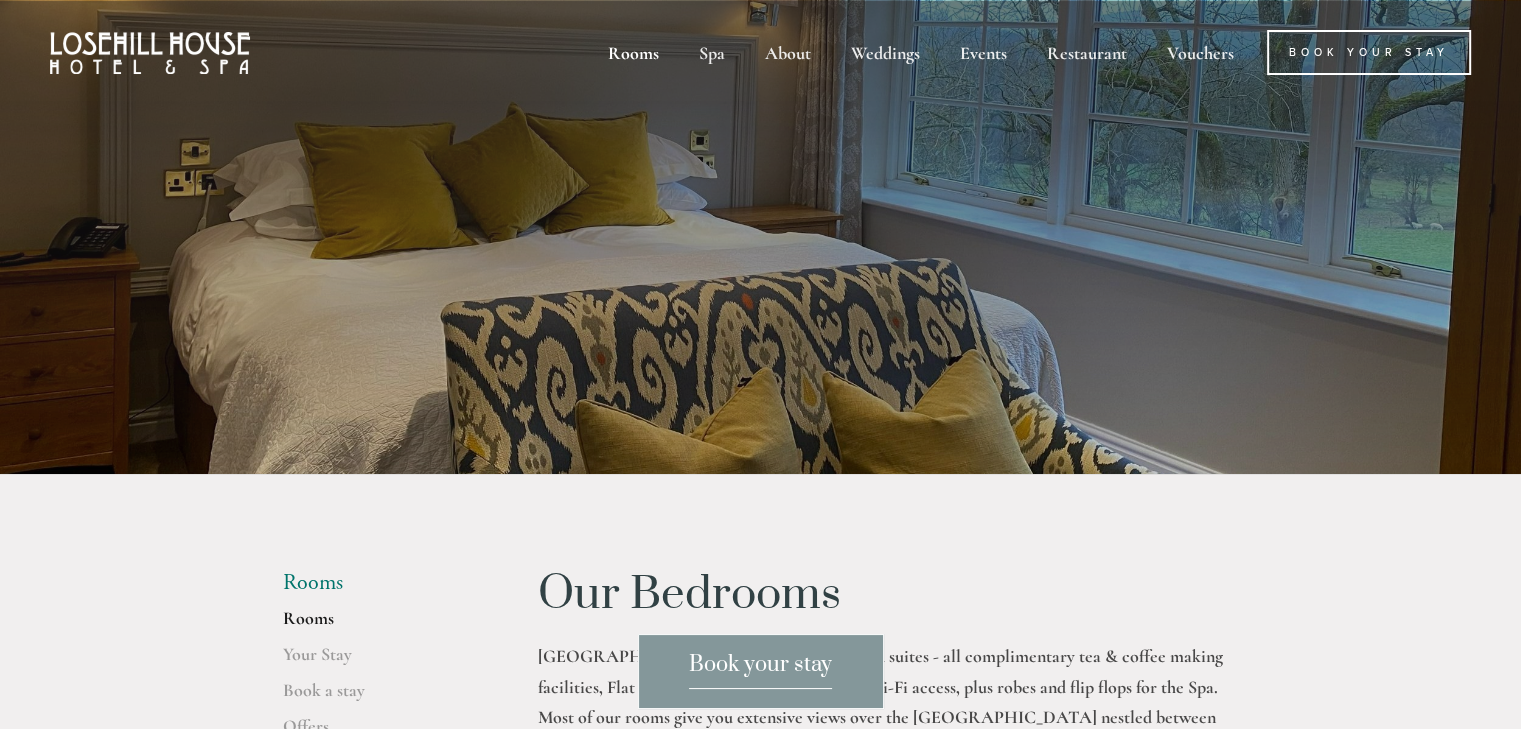 click on "Rooms
Rooms
Your Stay
Book a stay
Offers
Spa" at bounding box center (760, 2260) 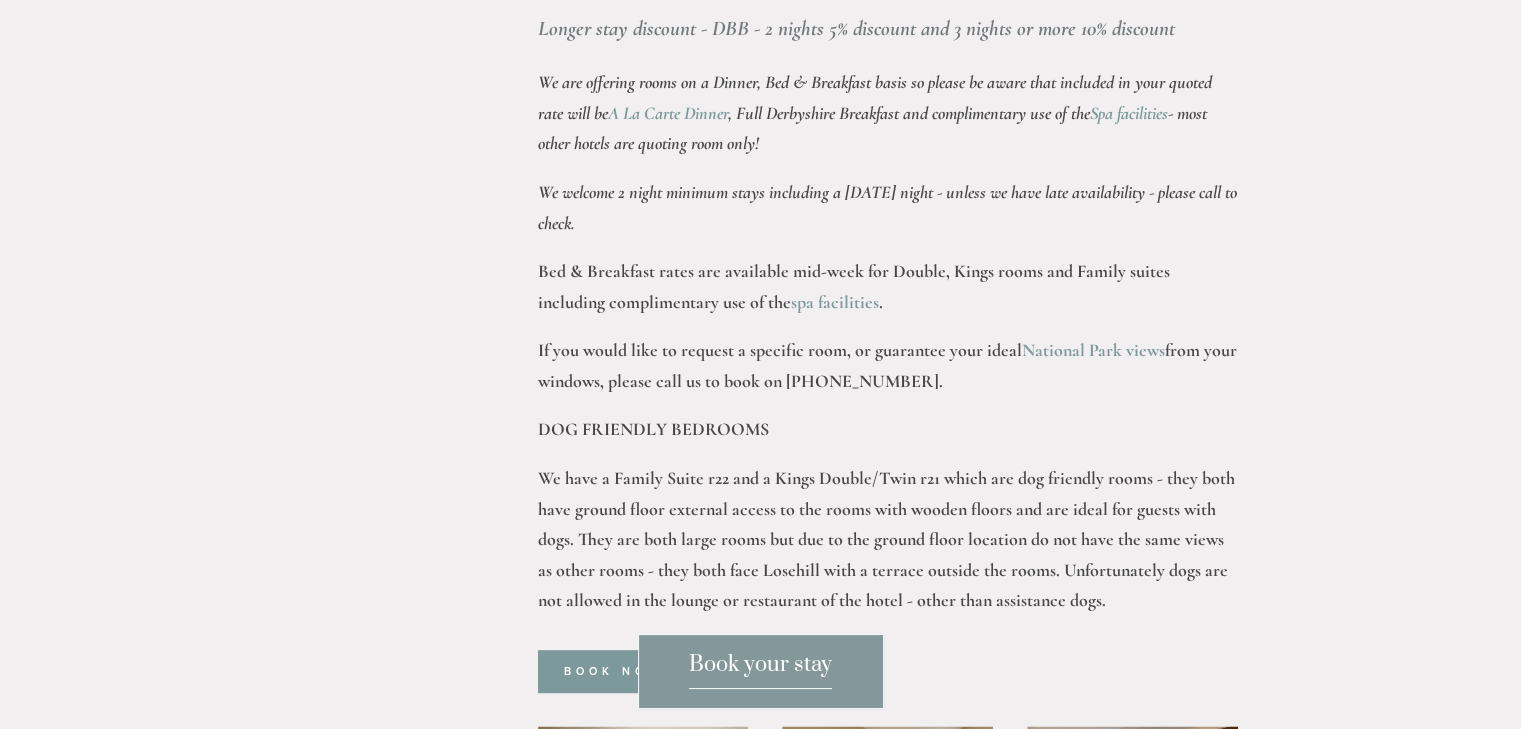 scroll, scrollTop: 760, scrollLeft: 0, axis: vertical 